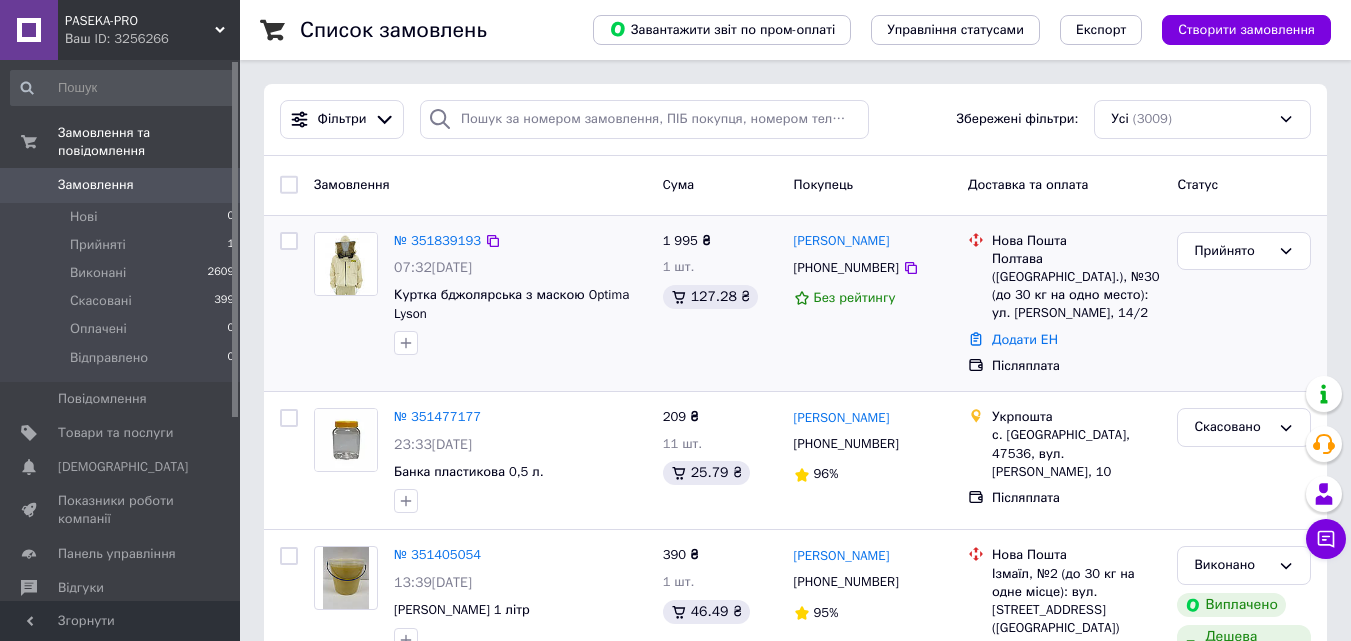 scroll, scrollTop: 0, scrollLeft: 0, axis: both 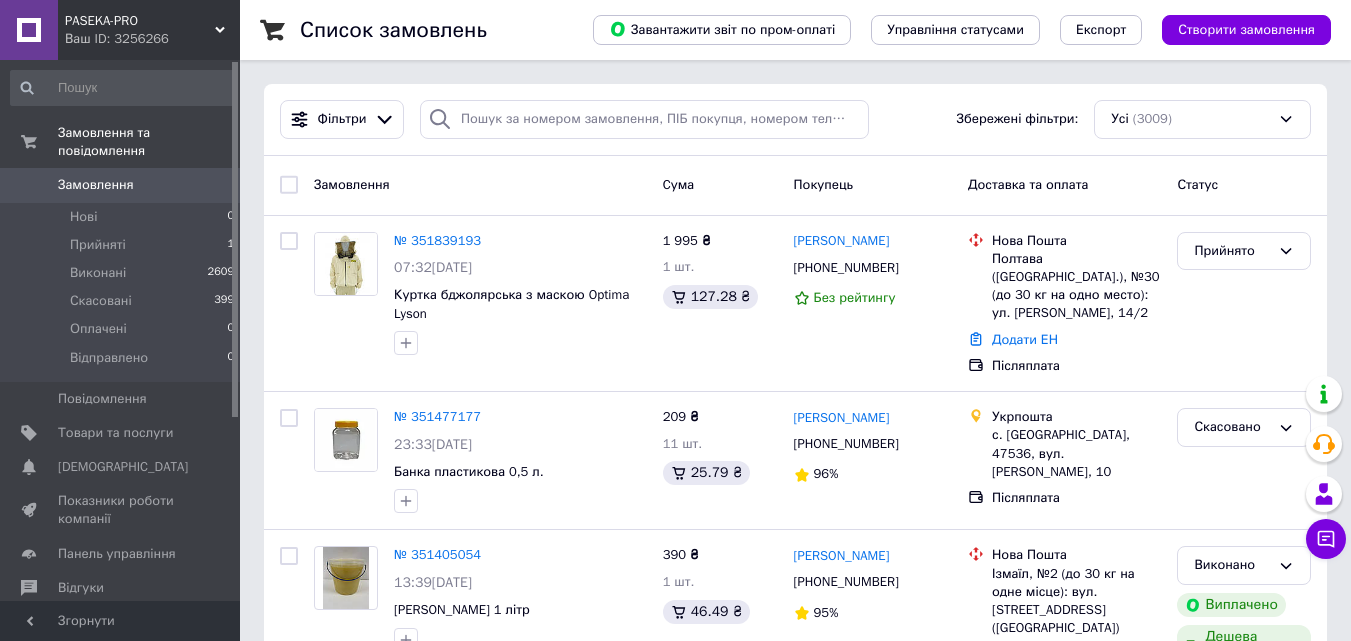 click on "Замовлення" at bounding box center (96, 185) 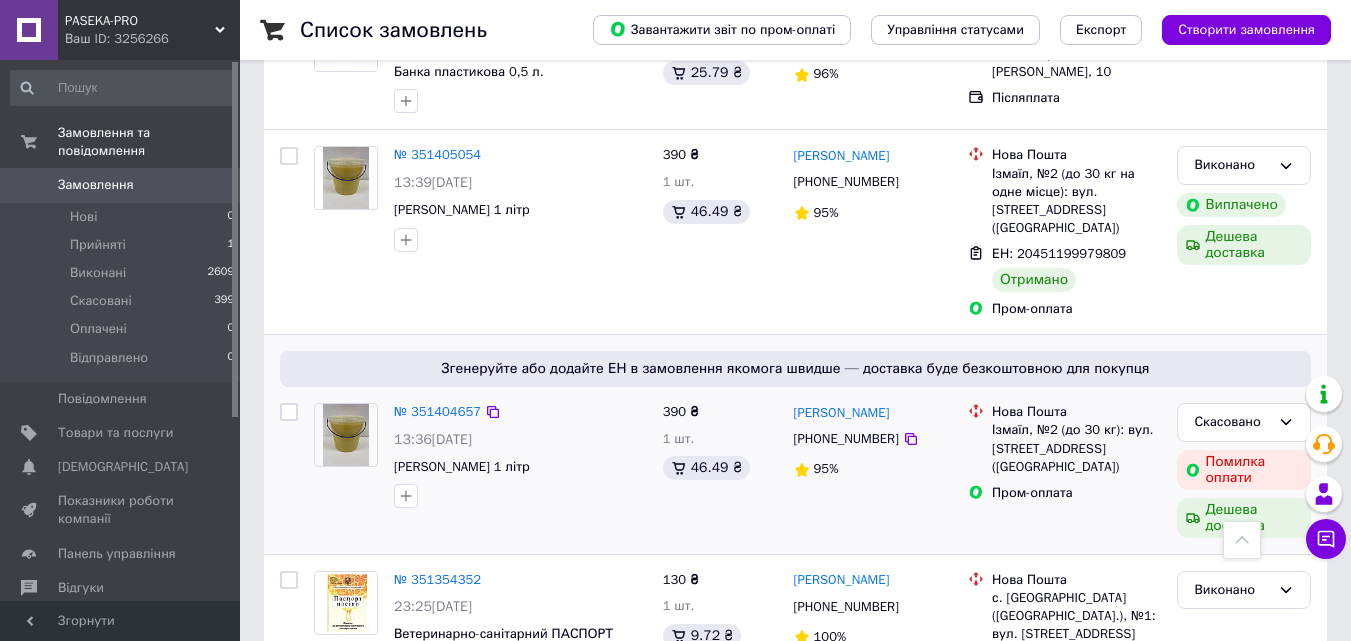 scroll, scrollTop: 0, scrollLeft: 0, axis: both 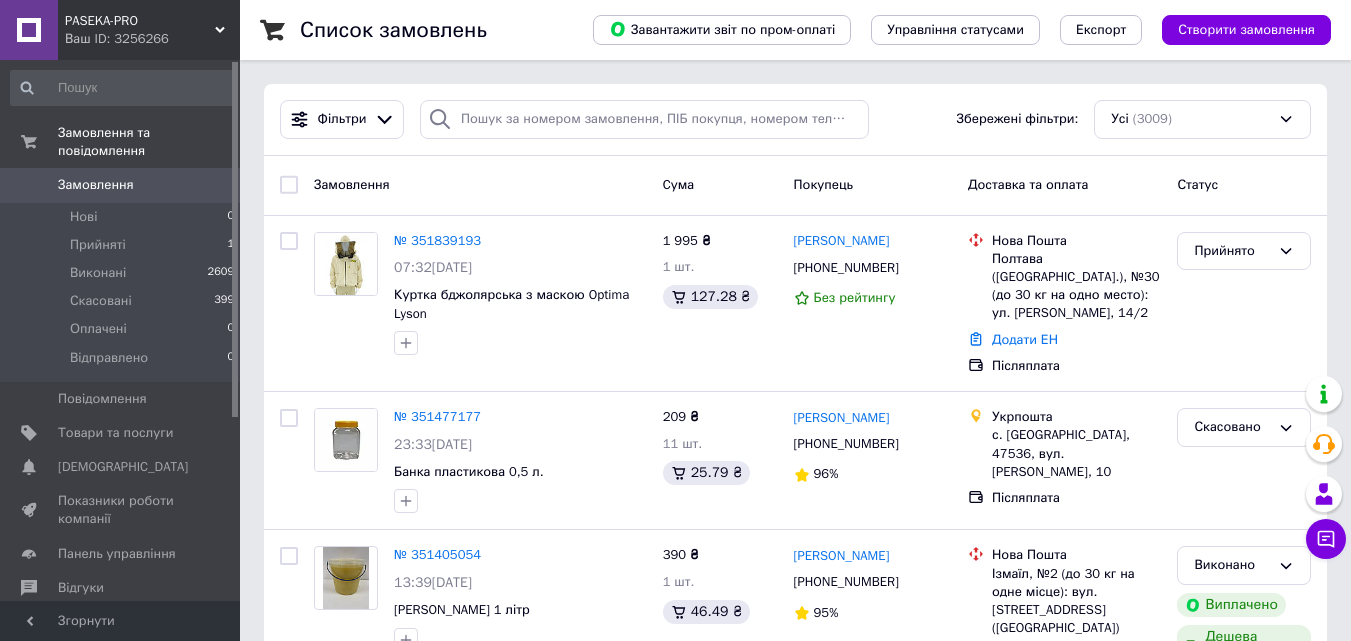 click on "Замовлення" at bounding box center (96, 185) 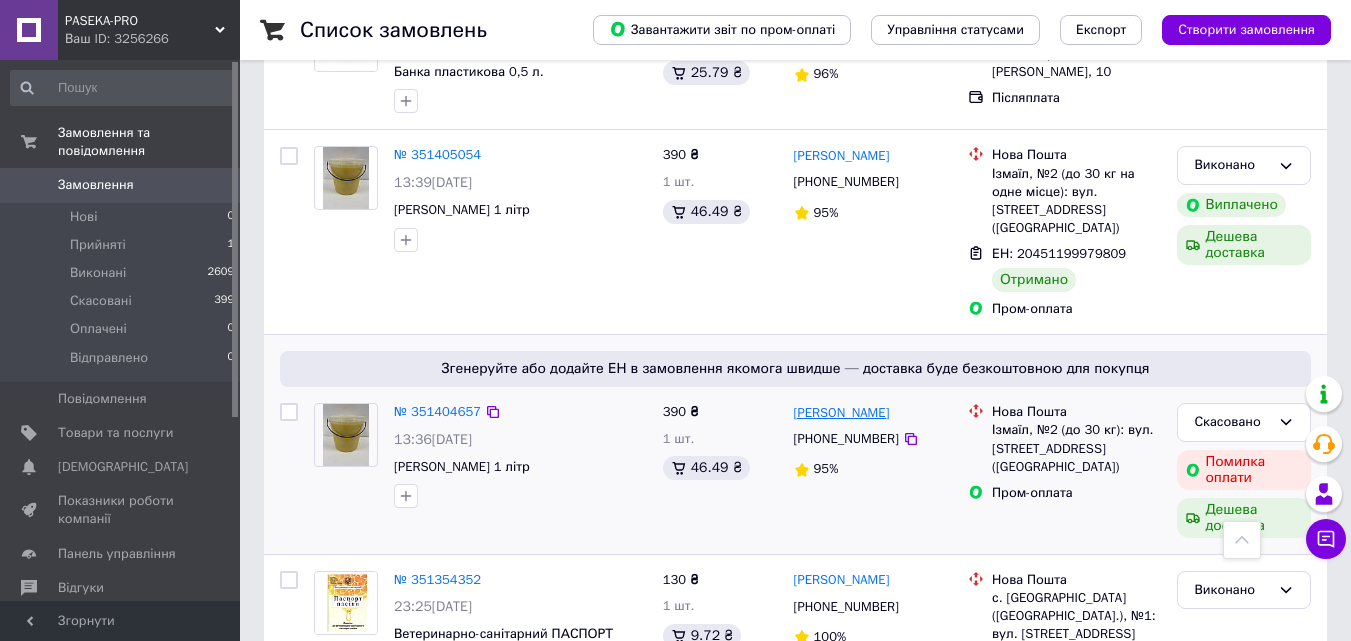 scroll, scrollTop: 0, scrollLeft: 0, axis: both 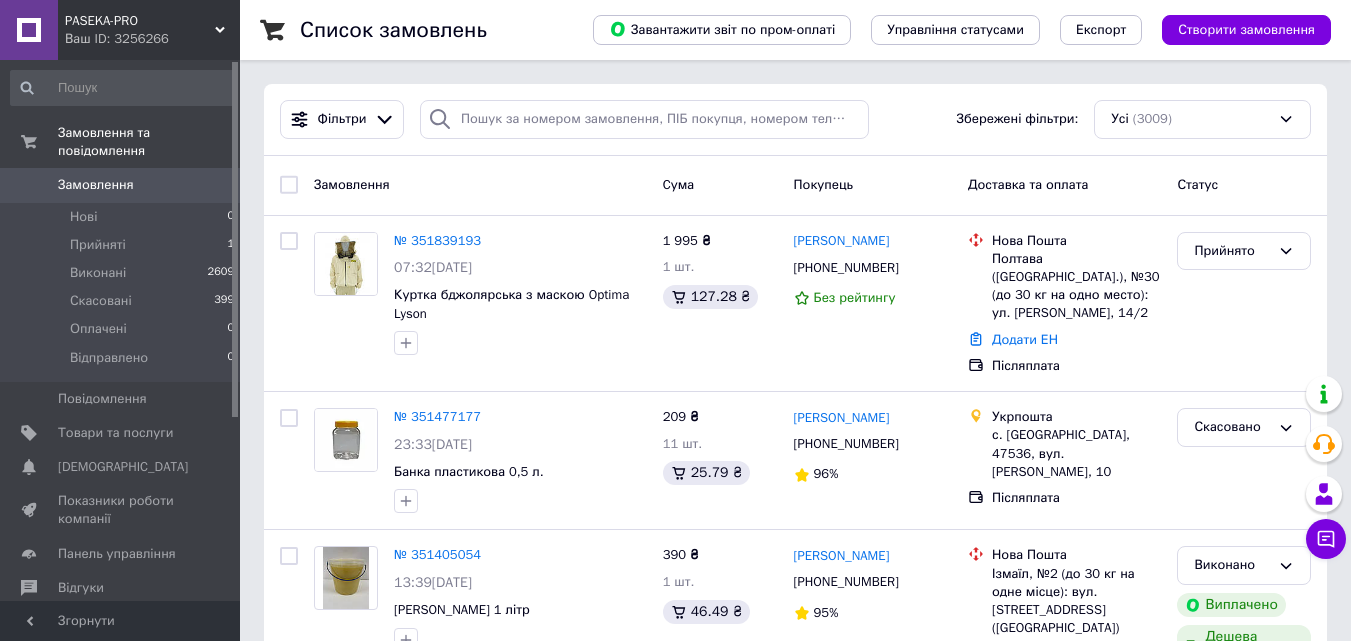 click on "Замовлення" at bounding box center [96, 185] 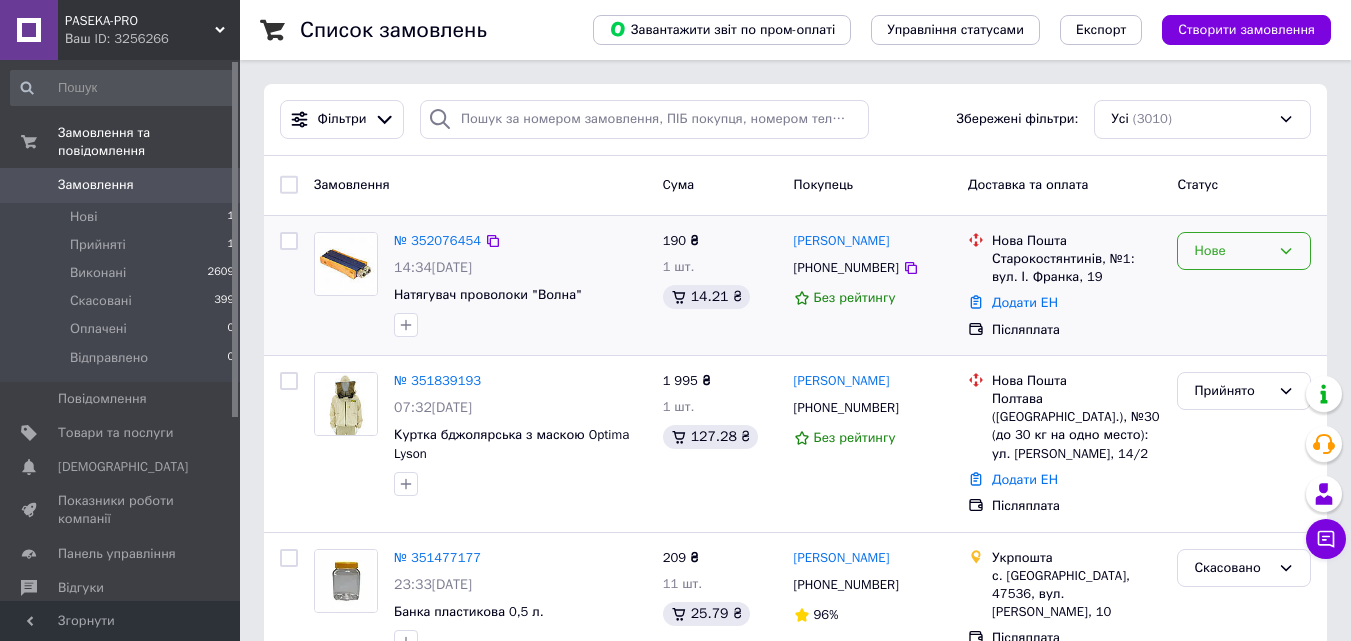 click on "Нове" at bounding box center [1244, 251] 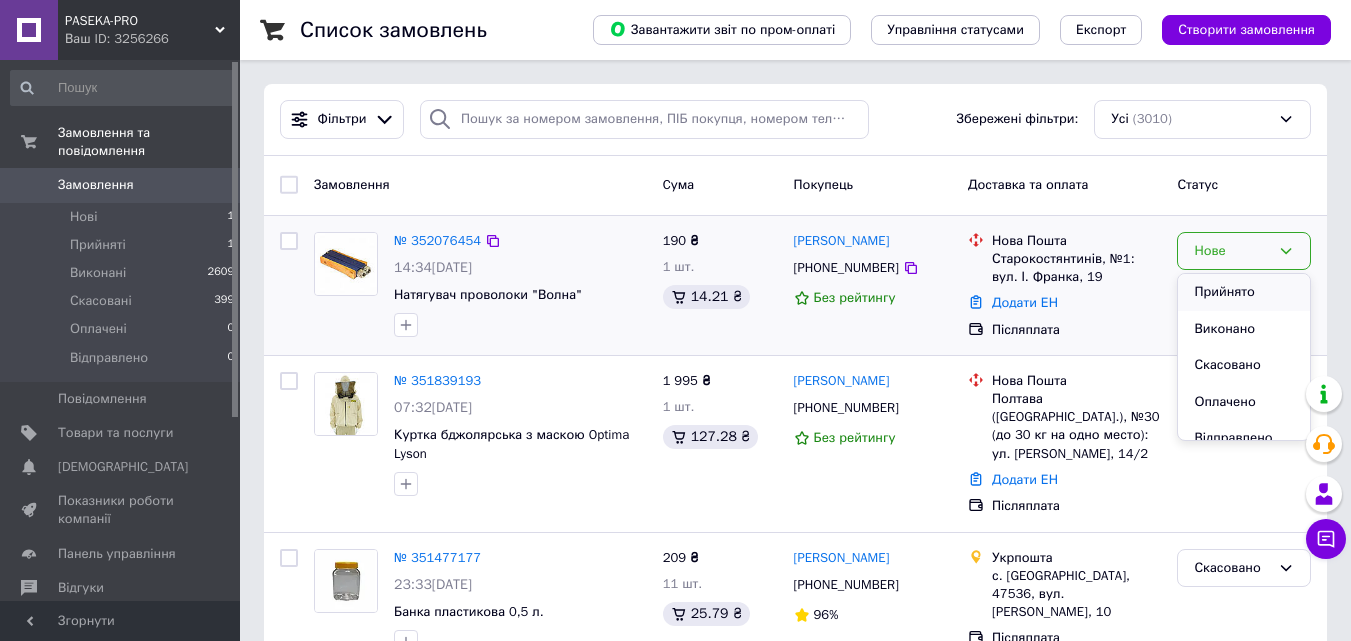 click on "Прийнято" at bounding box center [1244, 292] 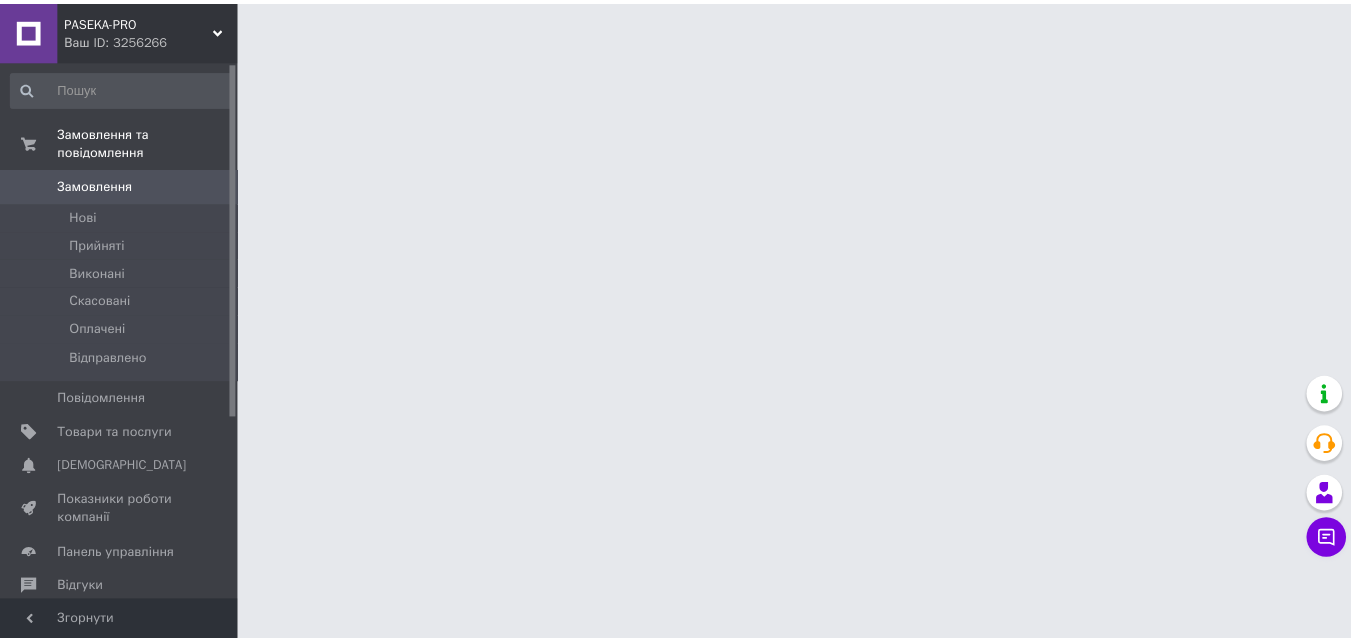scroll, scrollTop: 0, scrollLeft: 0, axis: both 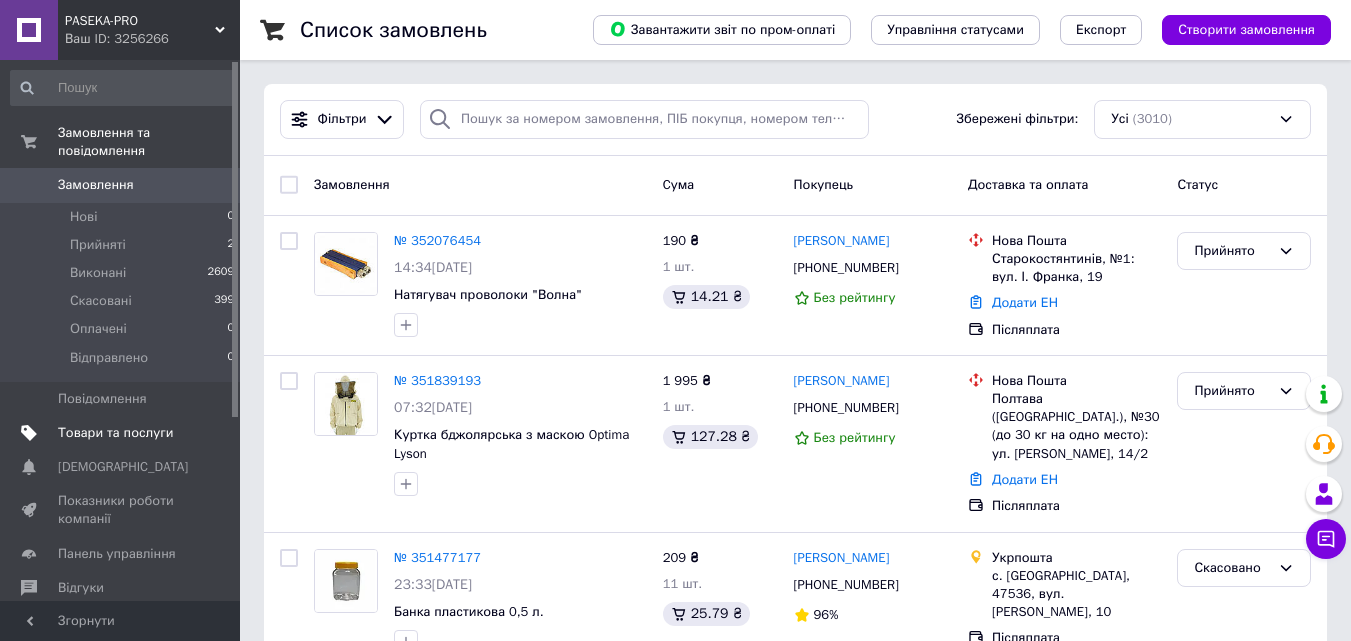 click on "Товари та послуги" at bounding box center [115, 433] 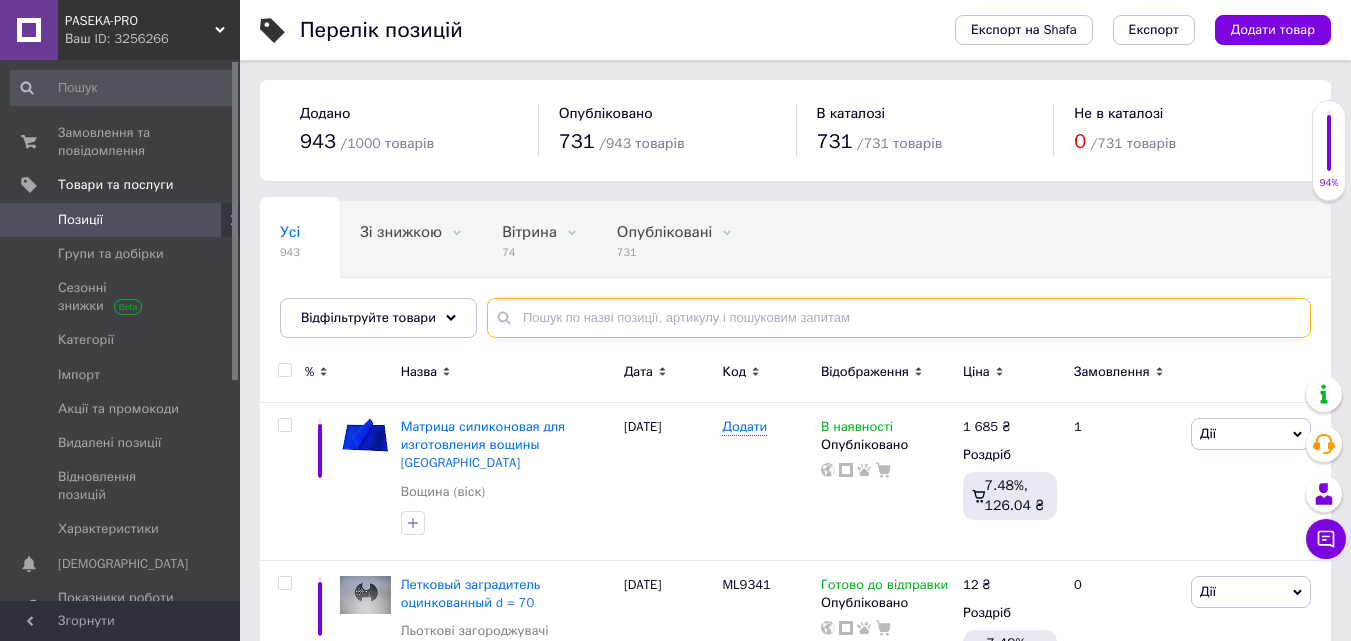click at bounding box center [899, 318] 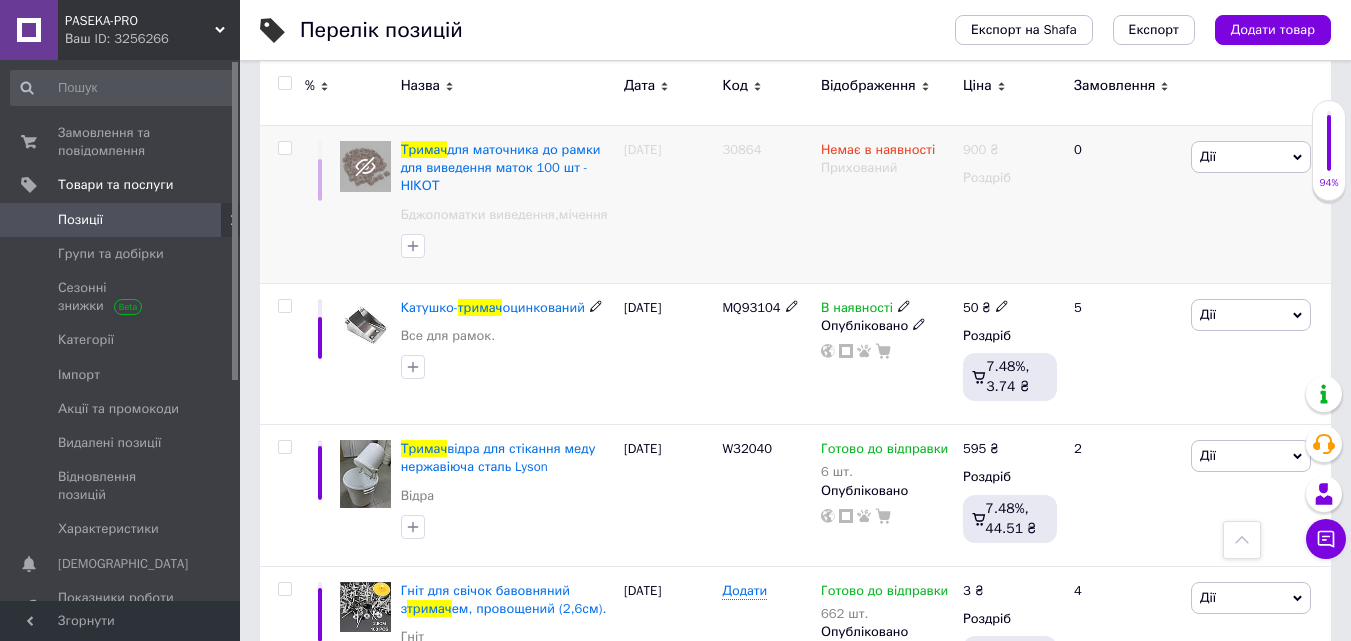 scroll, scrollTop: 600, scrollLeft: 0, axis: vertical 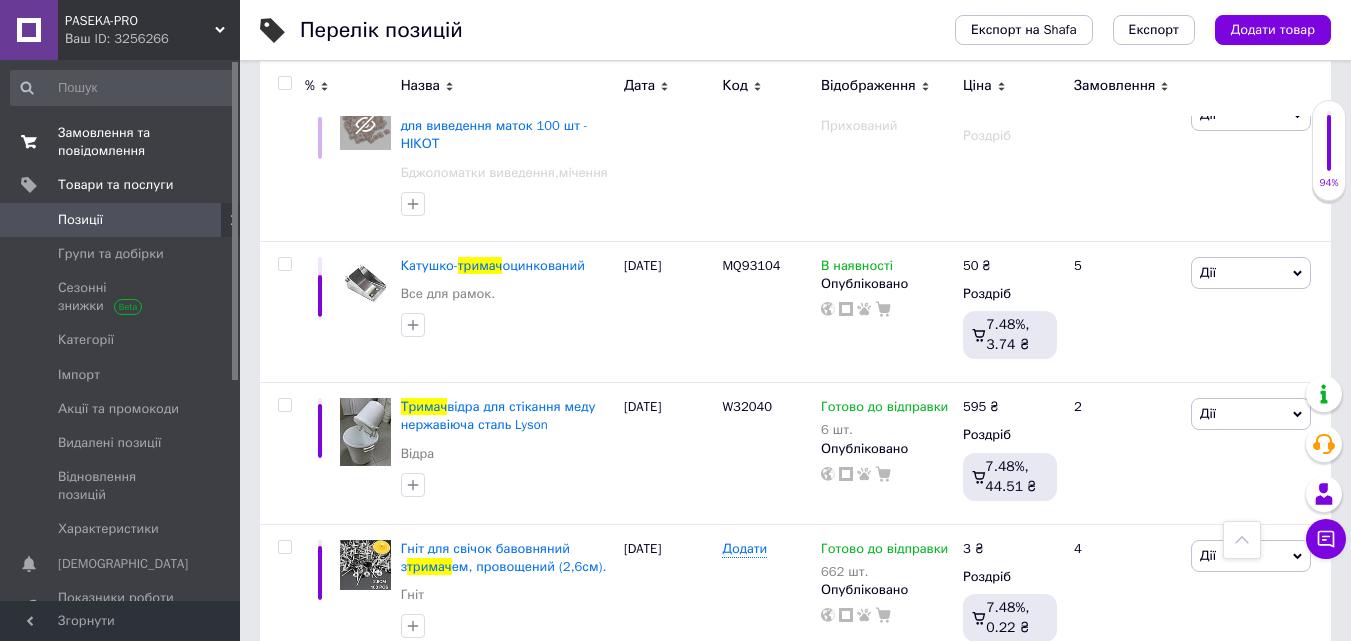 type on "тримач" 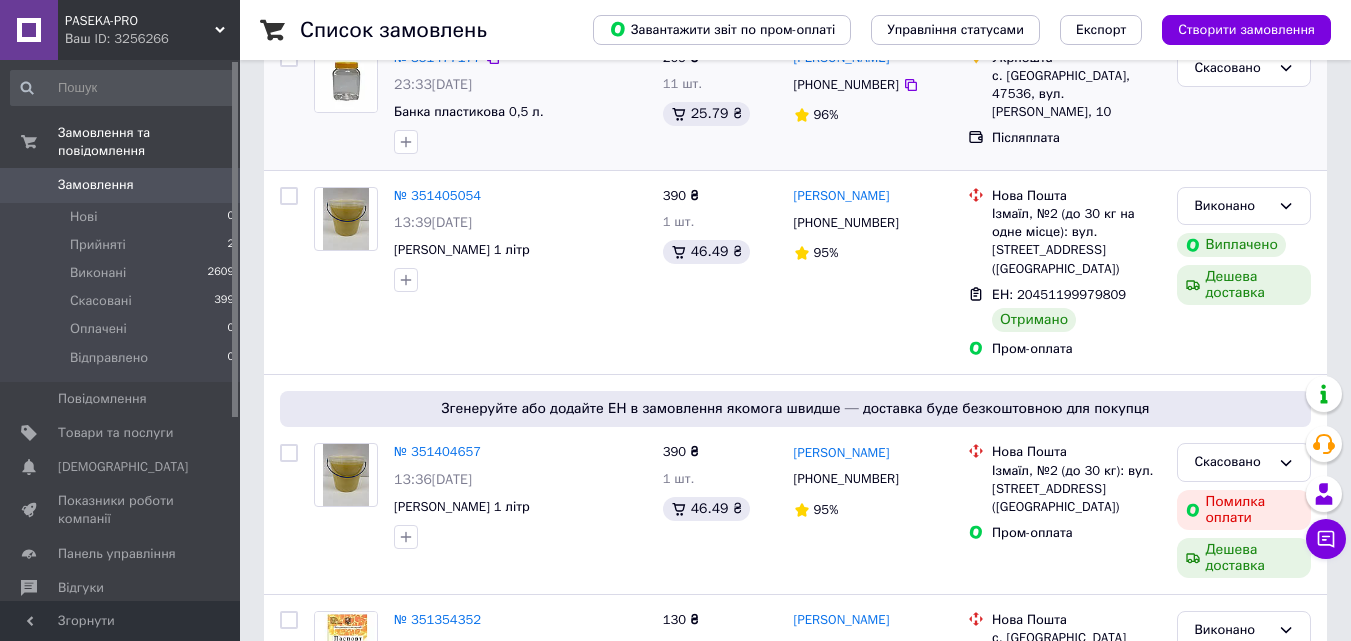 scroll, scrollTop: 400, scrollLeft: 0, axis: vertical 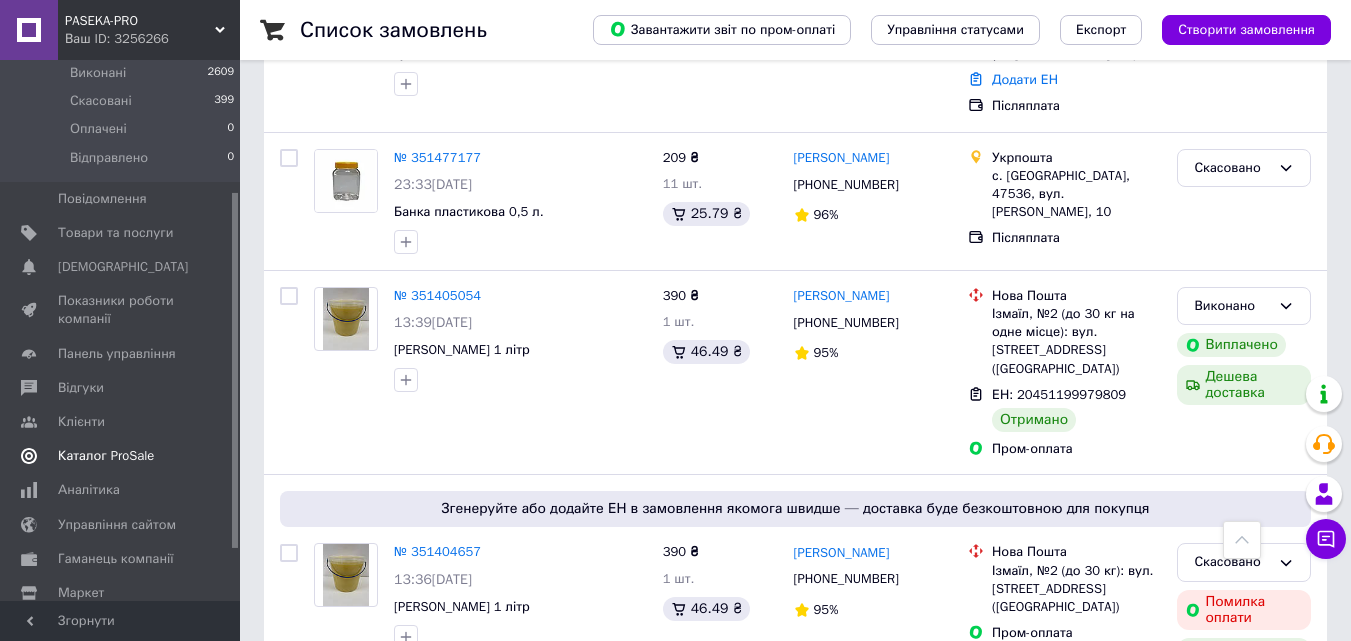 click on "Каталог ProSale" at bounding box center [106, 456] 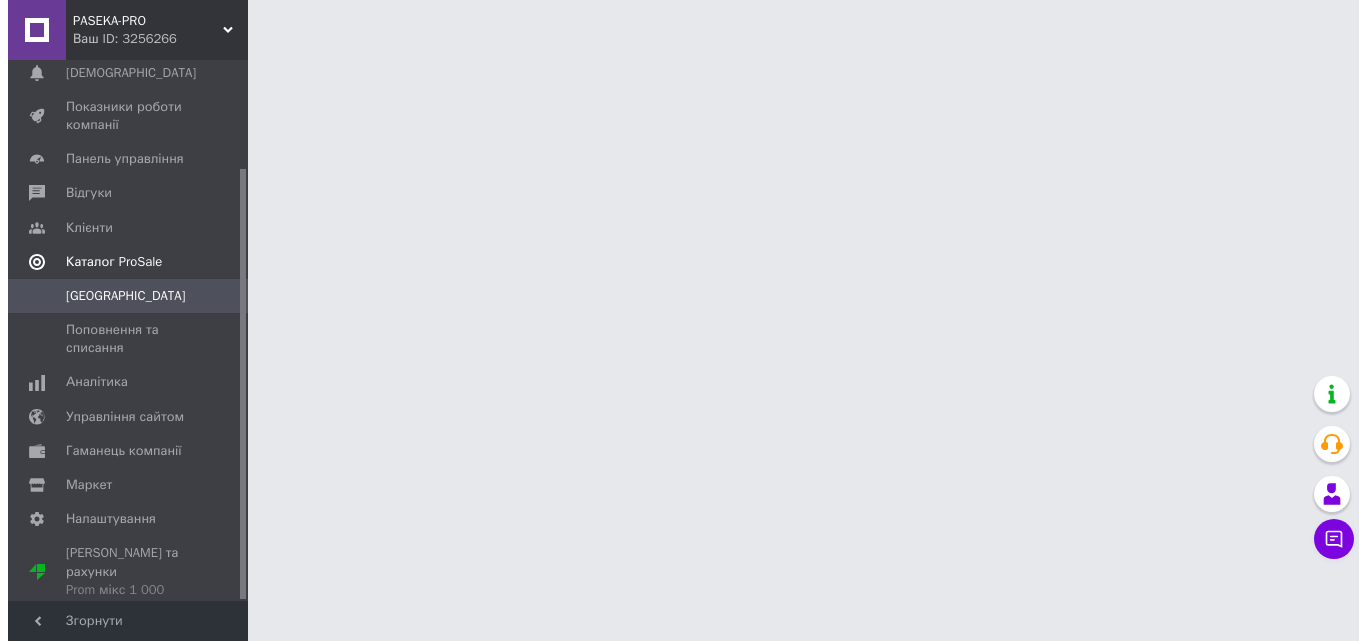 scroll, scrollTop: 0, scrollLeft: 0, axis: both 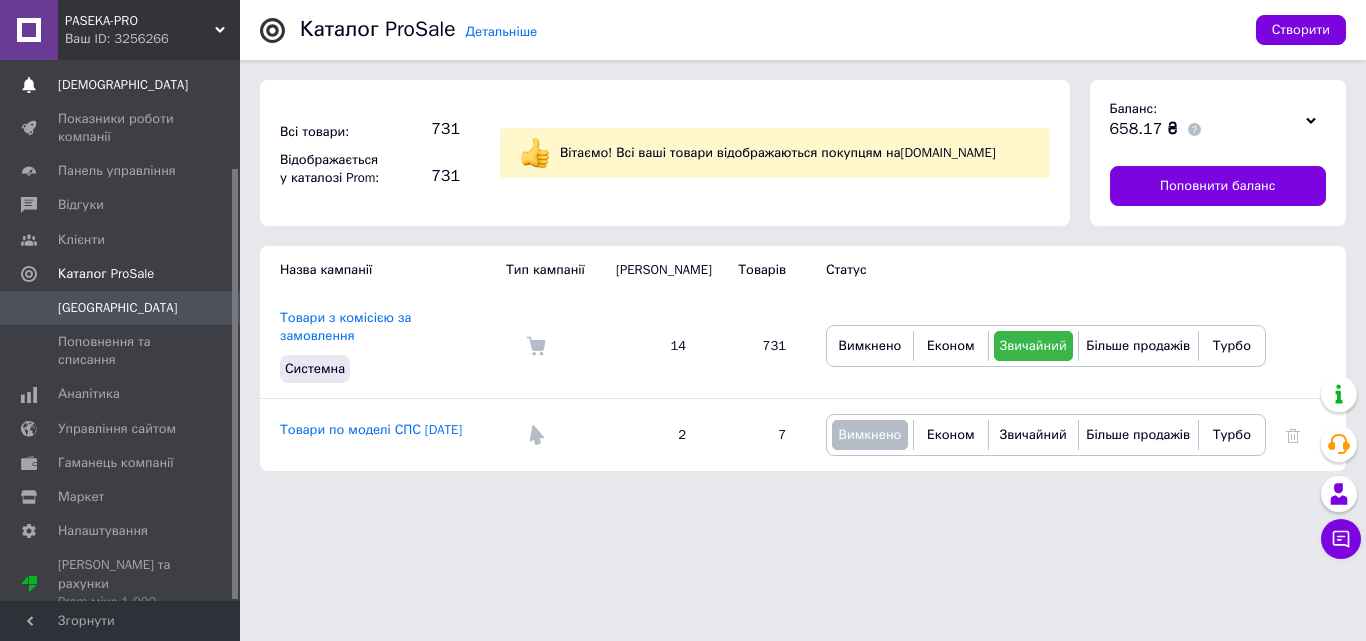 click on "[DEMOGRAPHIC_DATA]" at bounding box center (123, 85) 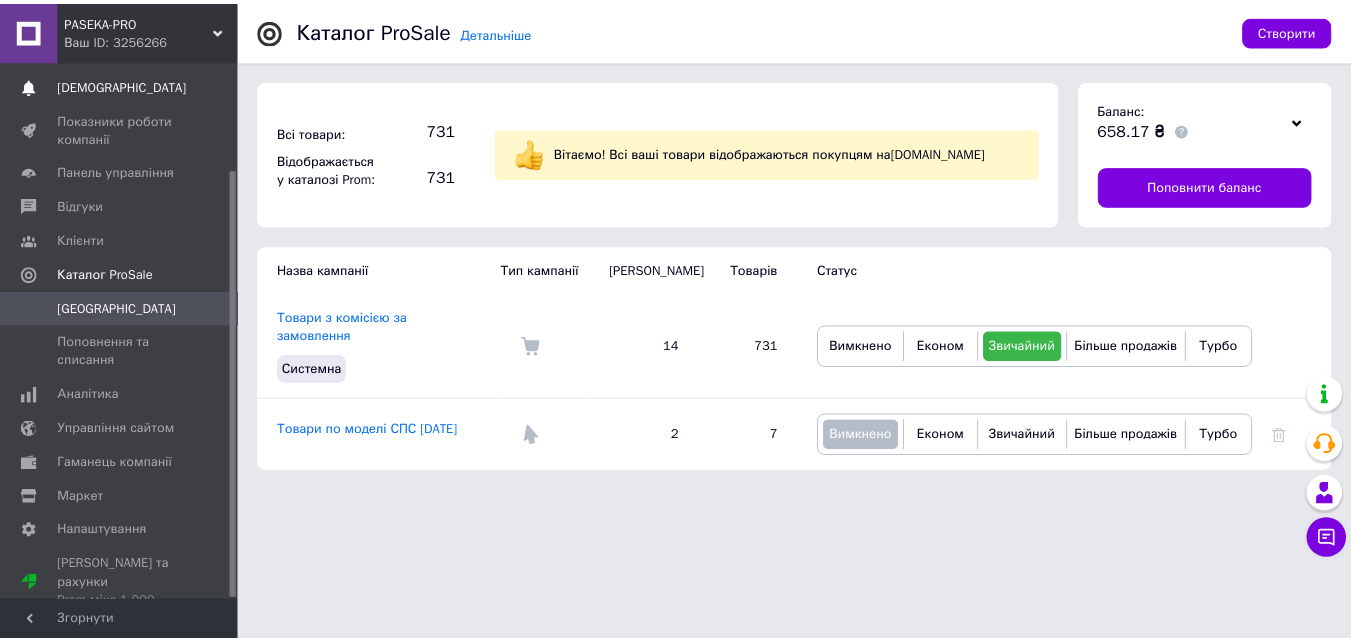 scroll, scrollTop: 48, scrollLeft: 0, axis: vertical 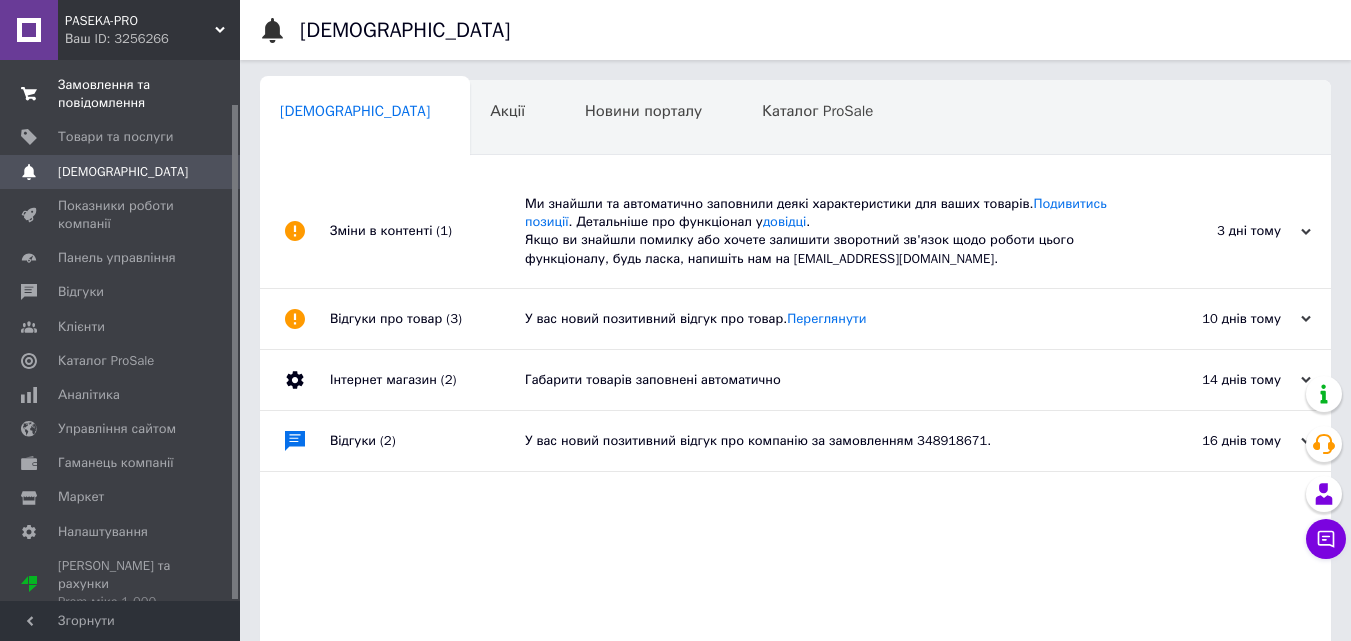 click on "Замовлення та повідомлення" at bounding box center (121, 94) 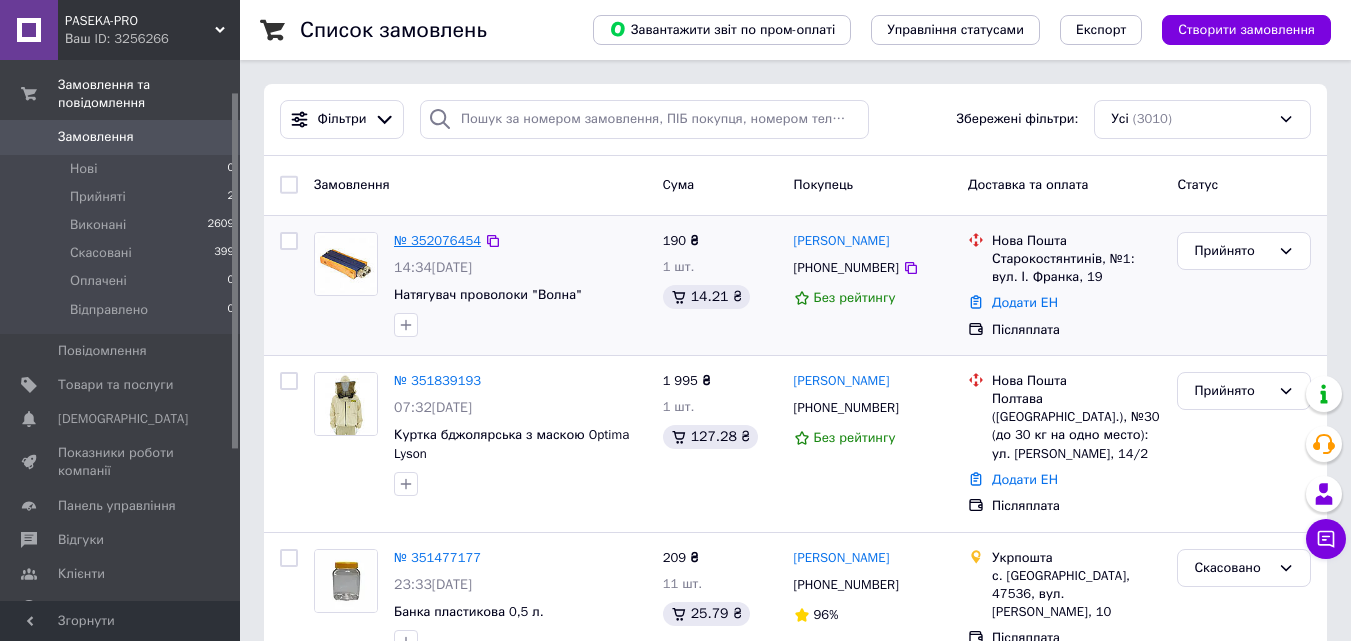 click on "№ 352076454" at bounding box center (437, 240) 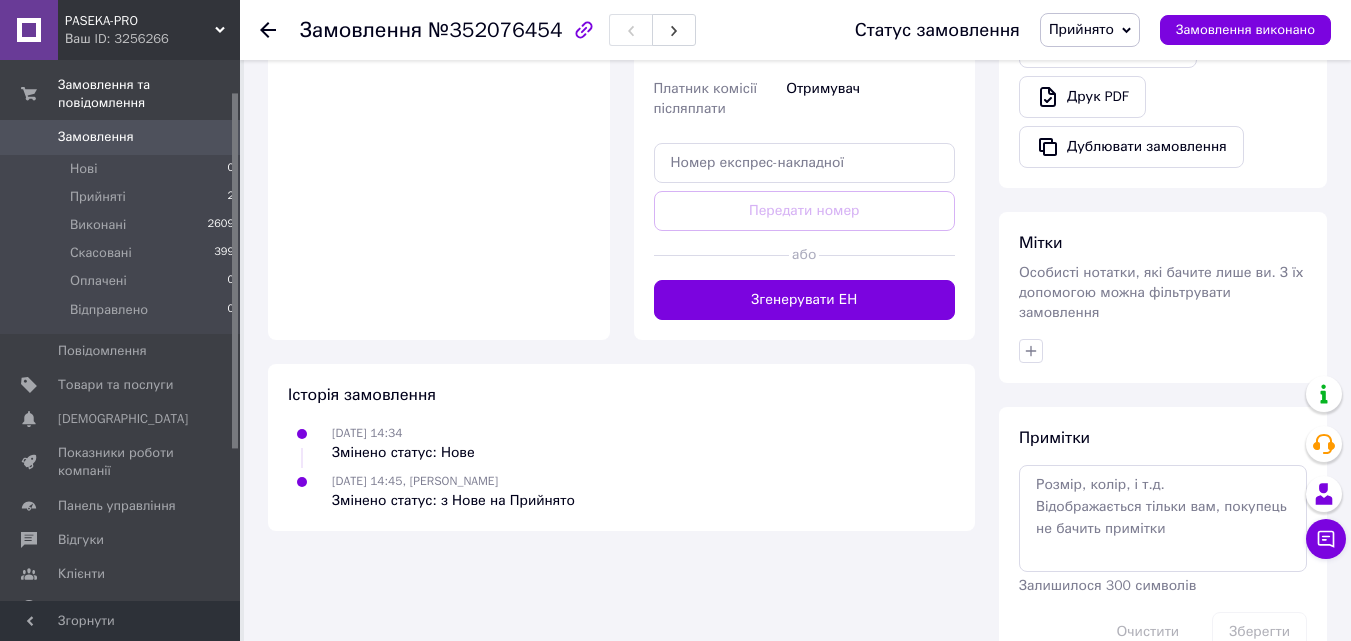 scroll, scrollTop: 794, scrollLeft: 0, axis: vertical 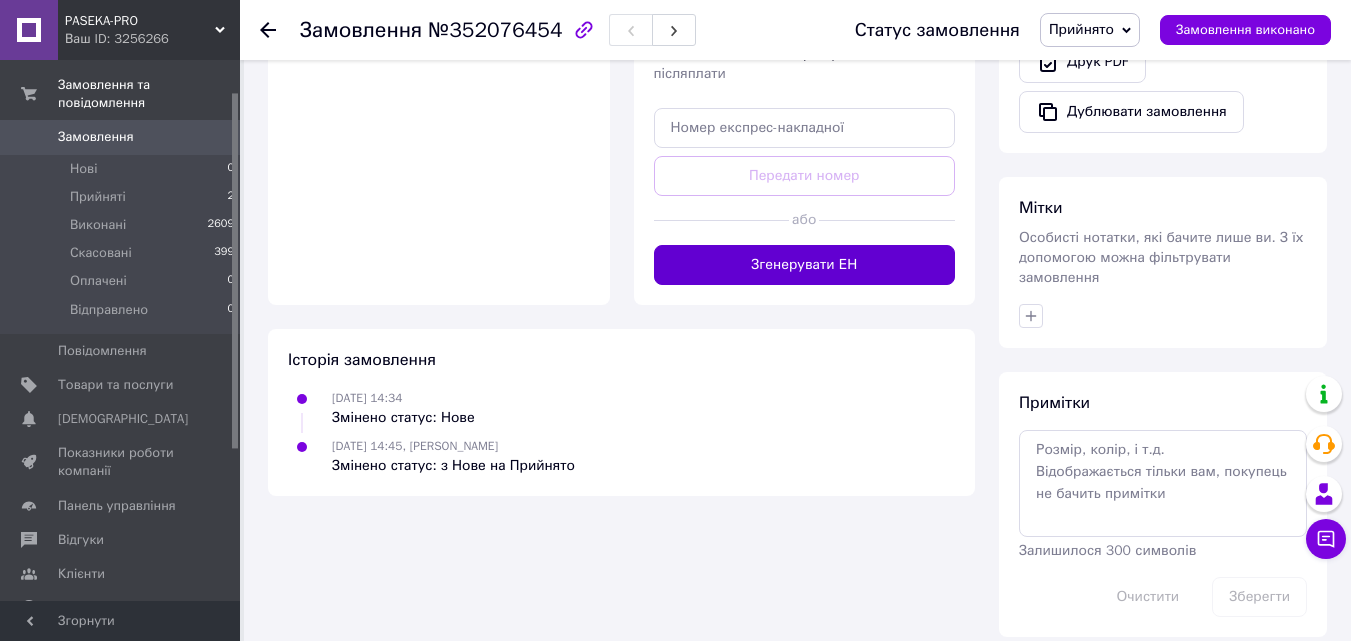 click on "Згенерувати ЕН" at bounding box center (805, 265) 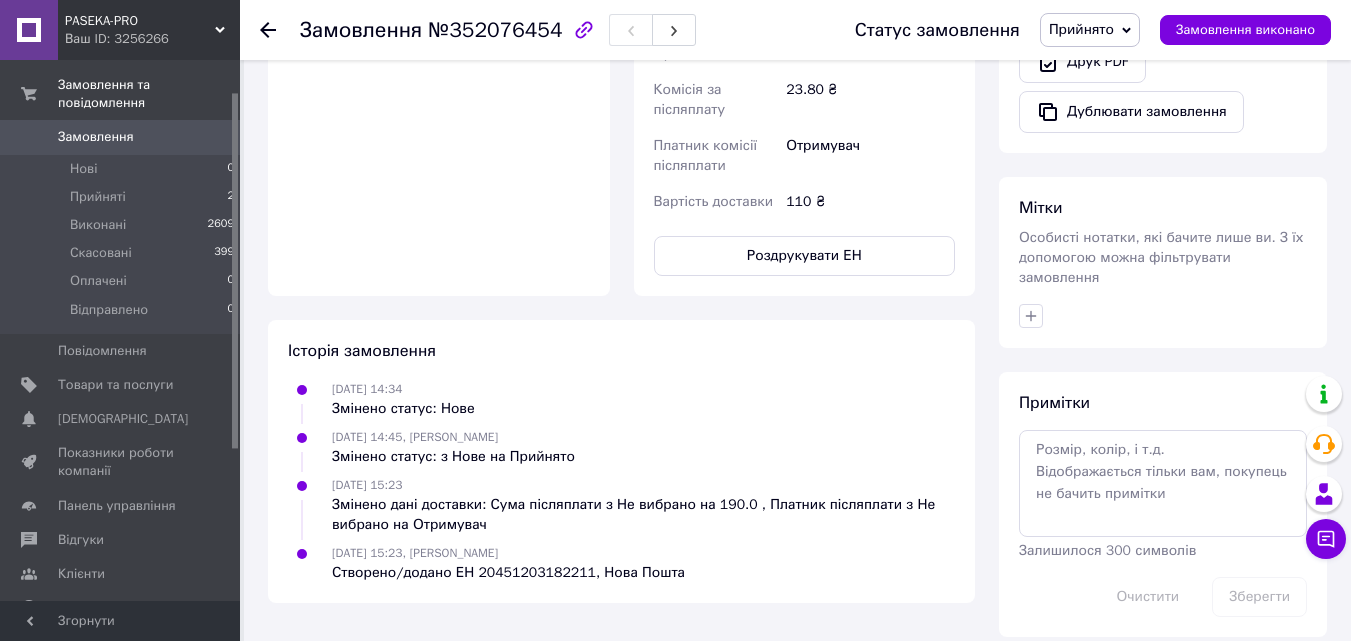 click on "Прийнято" at bounding box center [1090, 30] 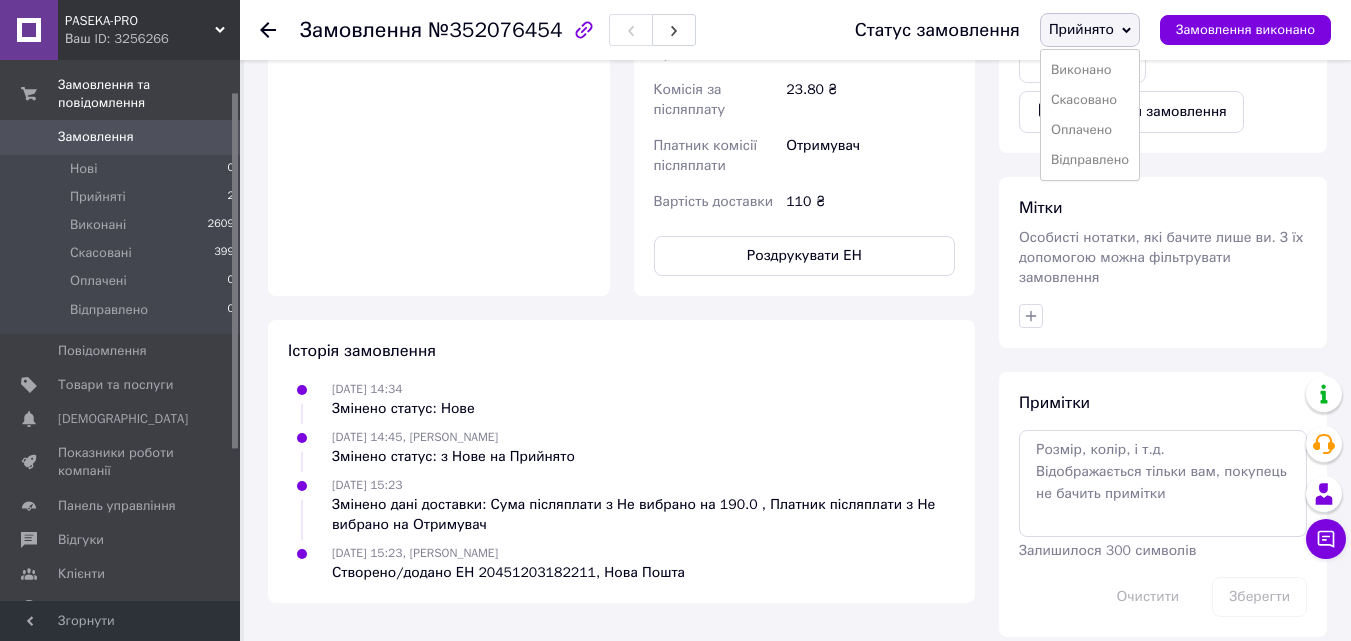 click on "Виконано Скасовано Оплачено Відправлено" at bounding box center [1090, 115] 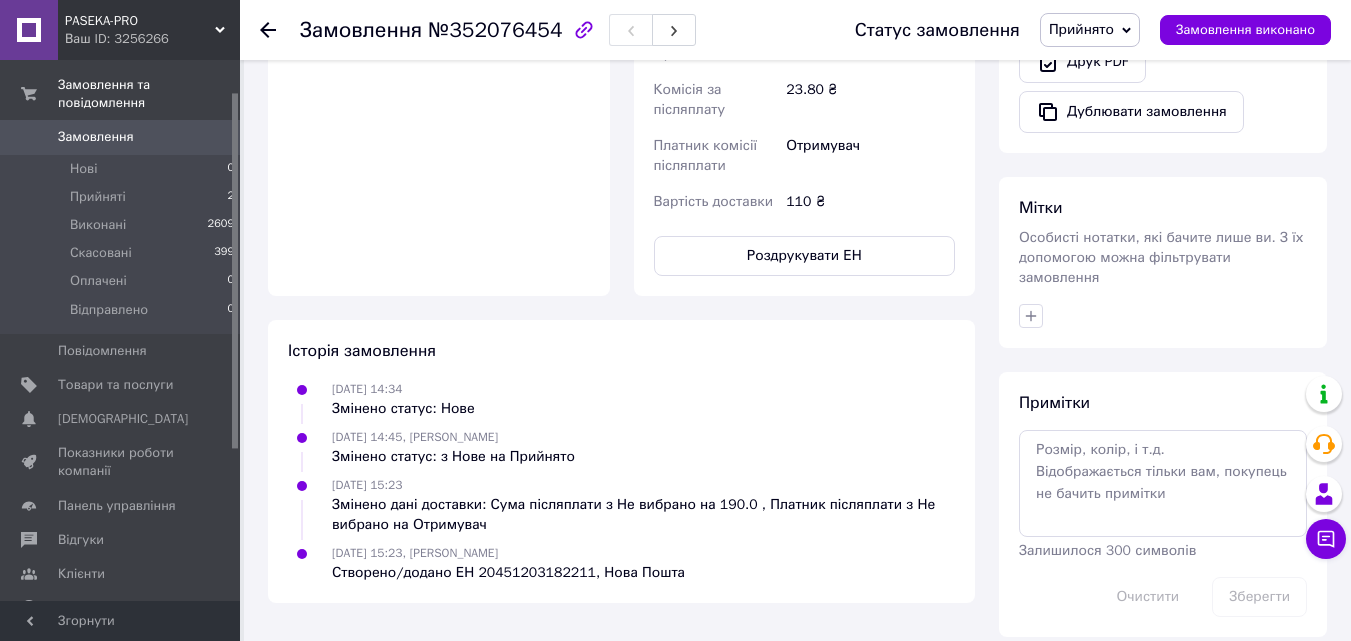click on "Прийнято" at bounding box center (1081, 29) 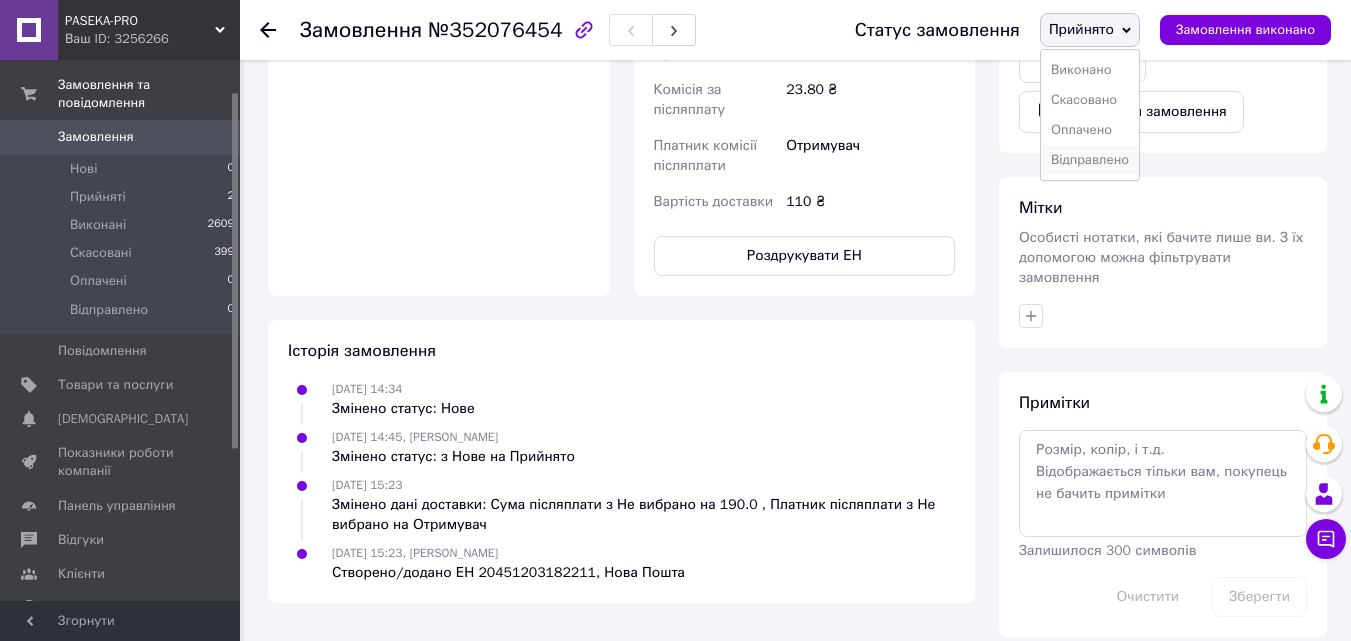 click on "Відправлено" at bounding box center (1090, 160) 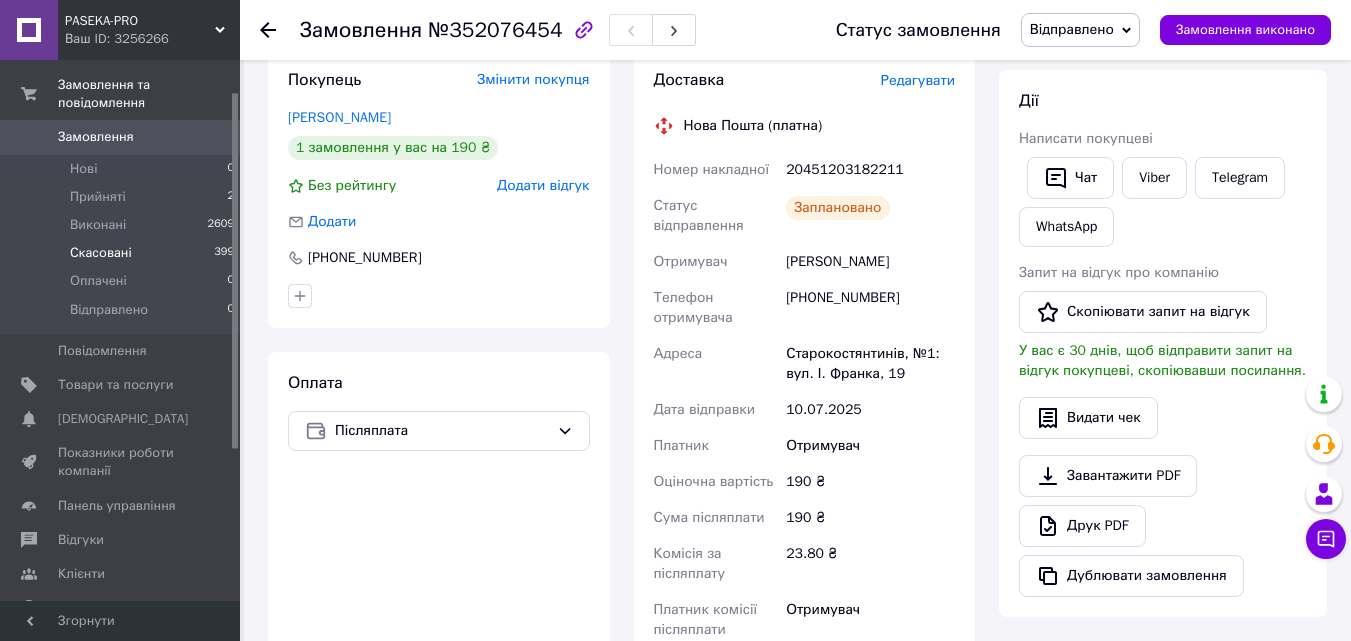 scroll, scrollTop: 294, scrollLeft: 0, axis: vertical 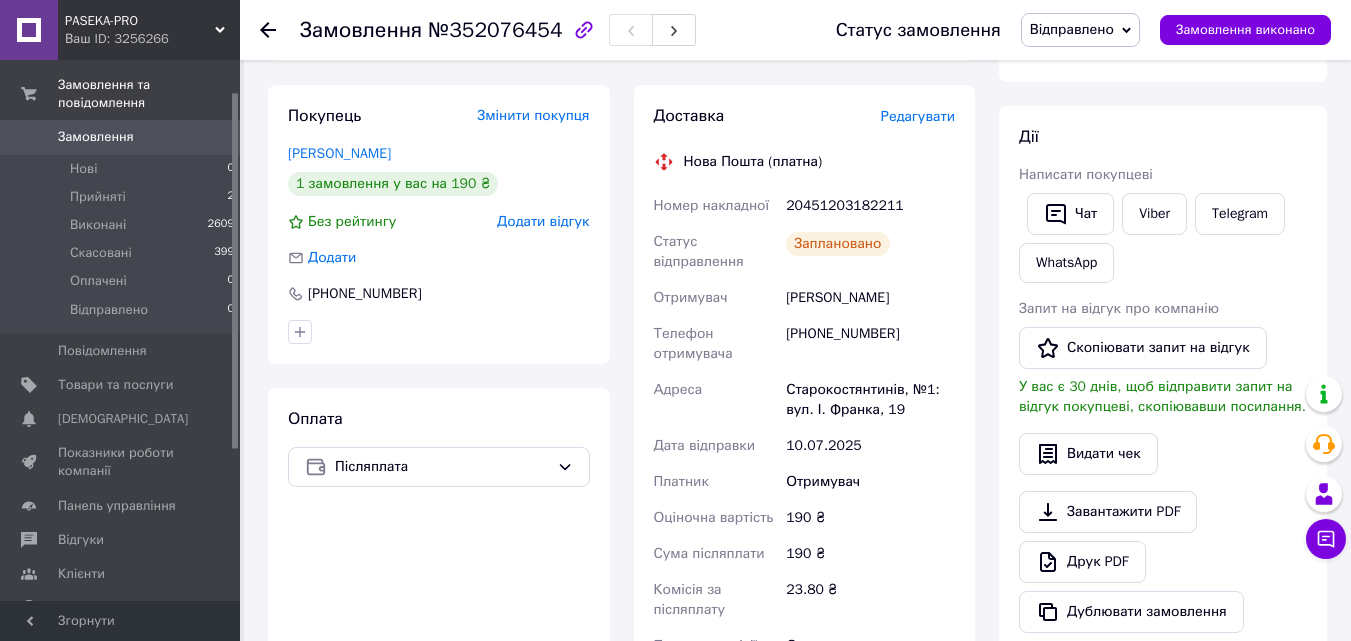 click on "Замовлення 0" at bounding box center [123, 137] 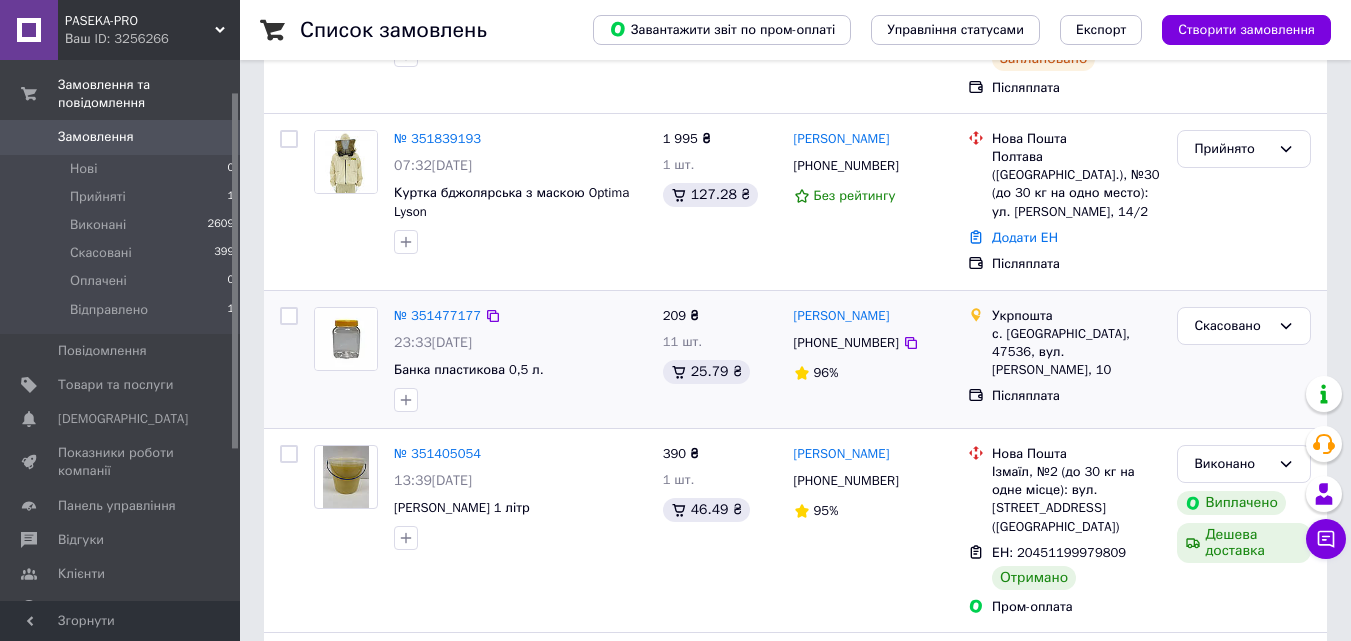 scroll, scrollTop: 300, scrollLeft: 0, axis: vertical 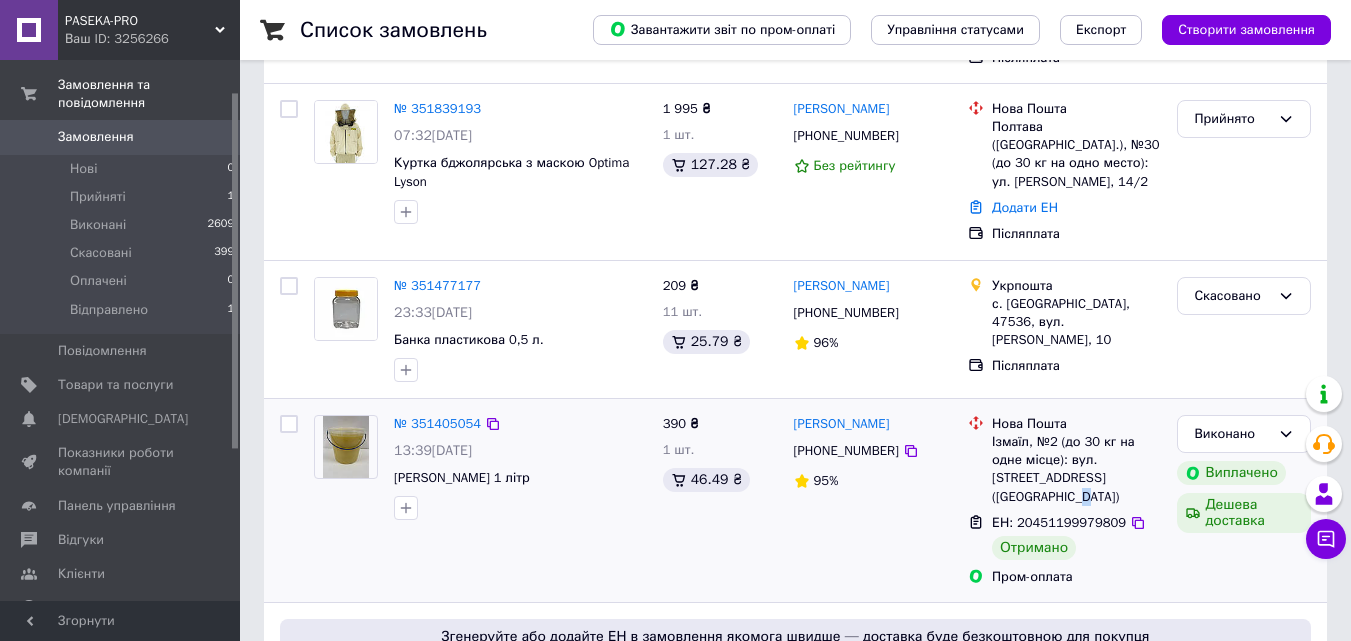 click on "Ізмаїл, №2 (до 30 кг на одне місце): вул. [STREET_ADDRESS] ([GEOGRAPHIC_DATA])" at bounding box center (1076, 469) 